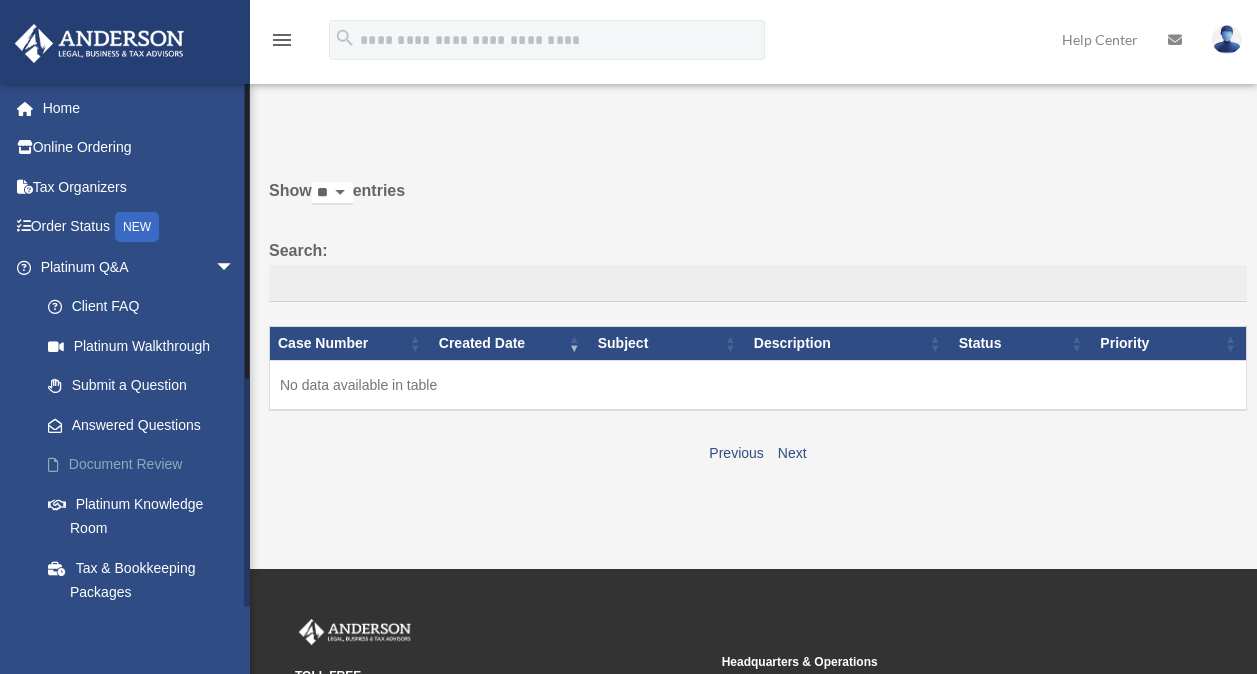 scroll, scrollTop: 0, scrollLeft: 0, axis: both 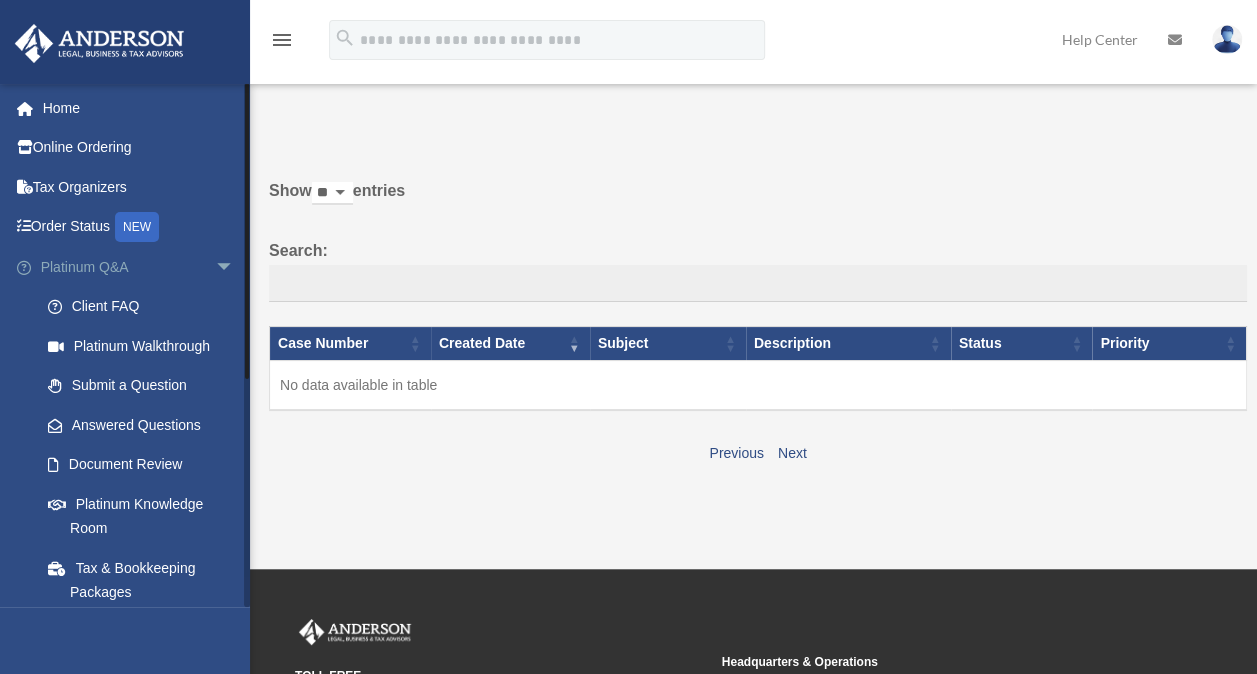 click on "arrow_drop_down" at bounding box center (235, 267) 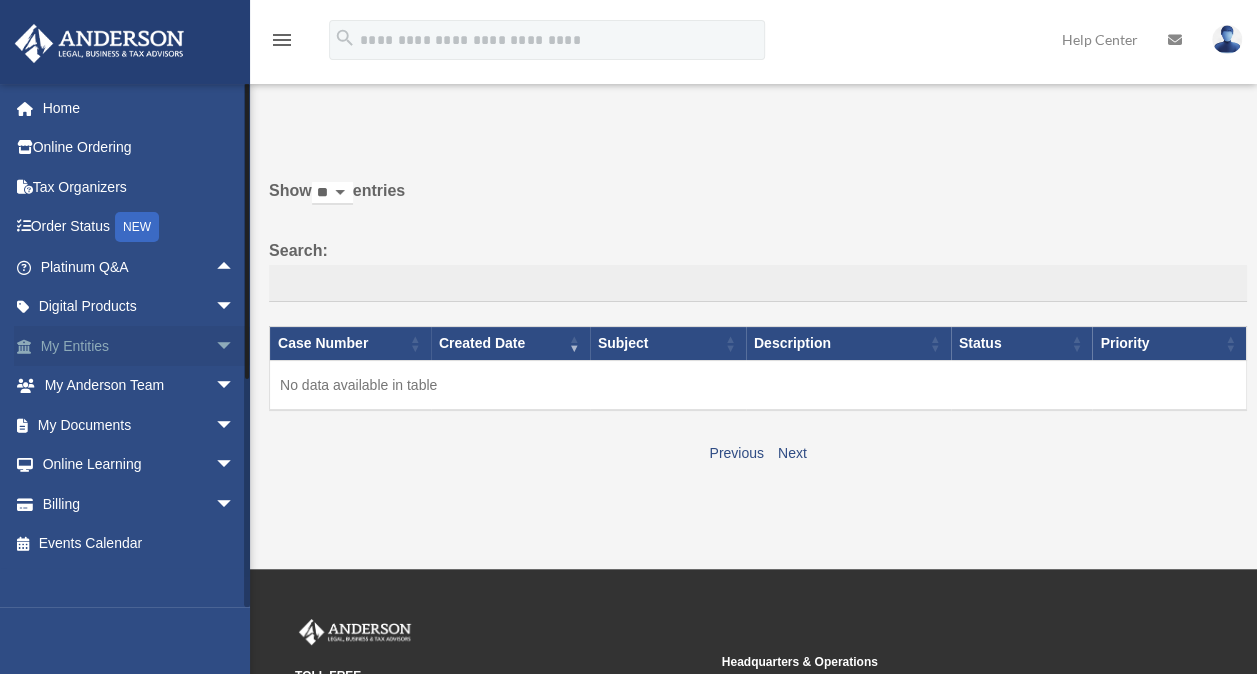 click on "arrow_drop_down" at bounding box center [235, 346] 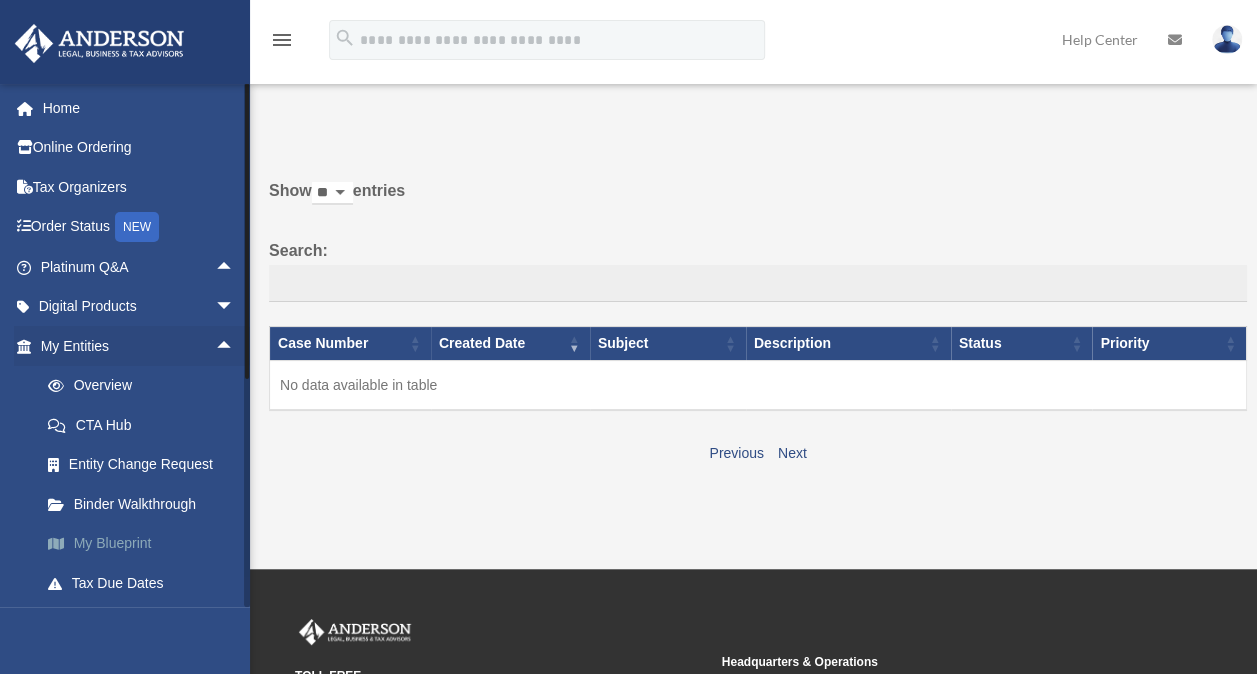 click on "My Blueprint" at bounding box center (146, 544) 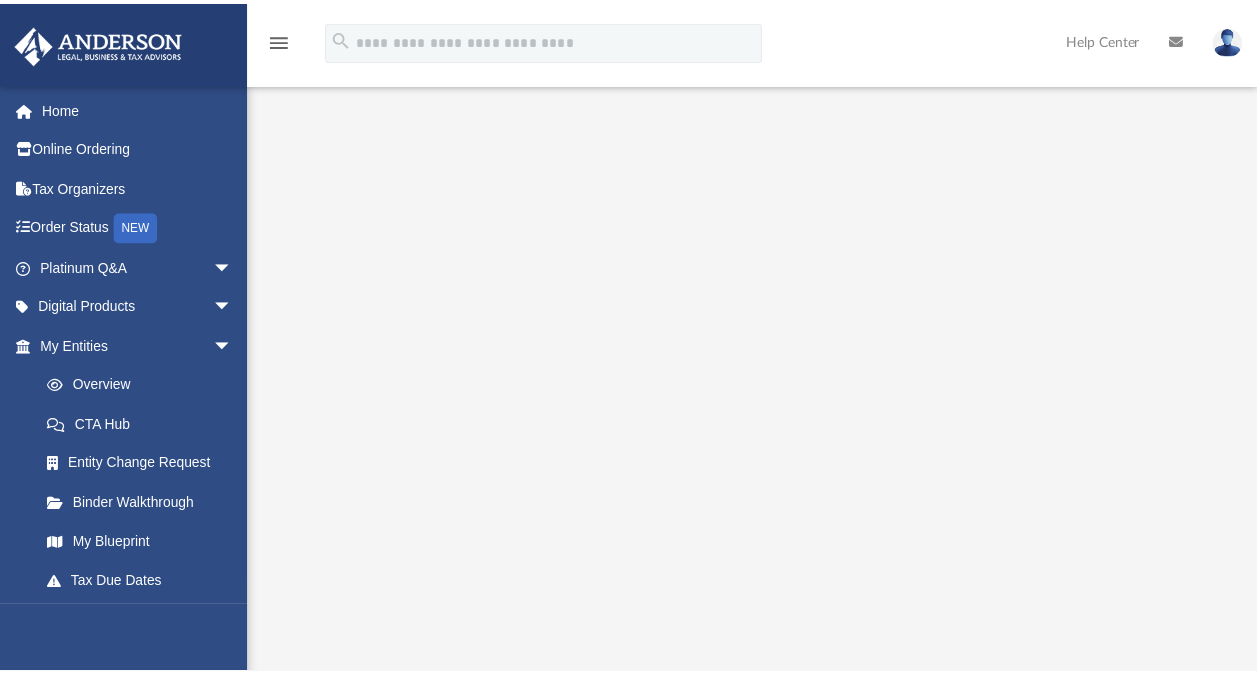 scroll, scrollTop: 0, scrollLeft: 0, axis: both 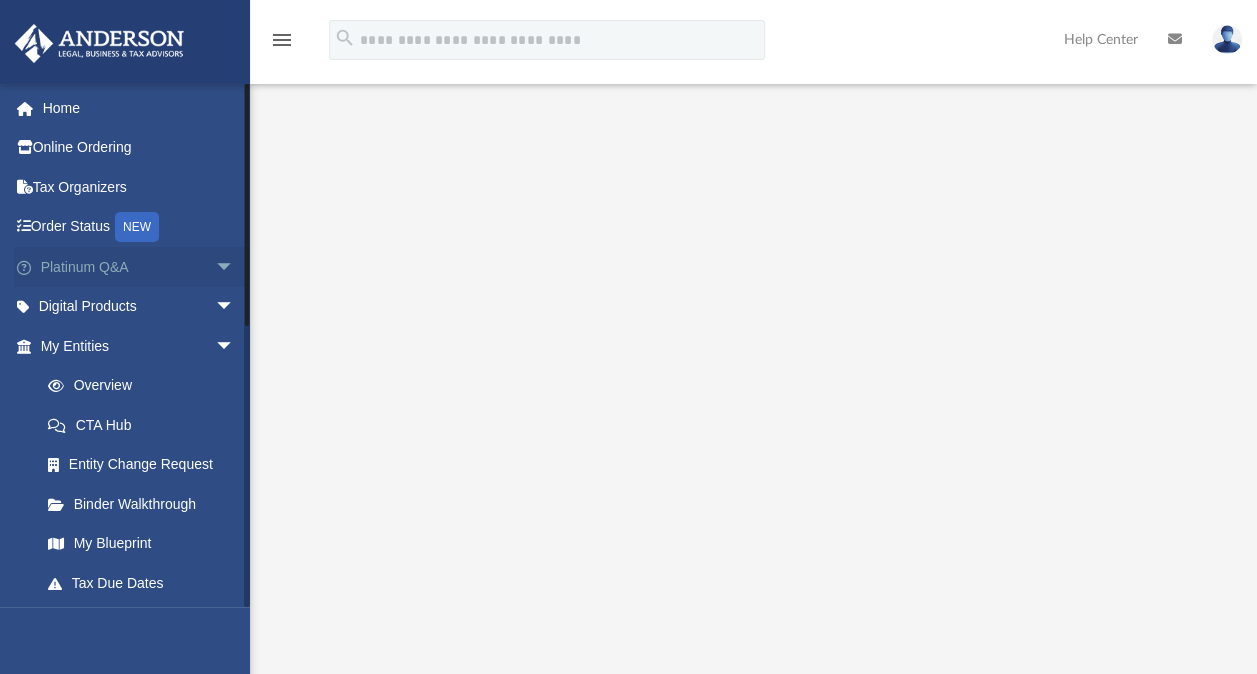 click on "arrow_drop_down" at bounding box center [235, 267] 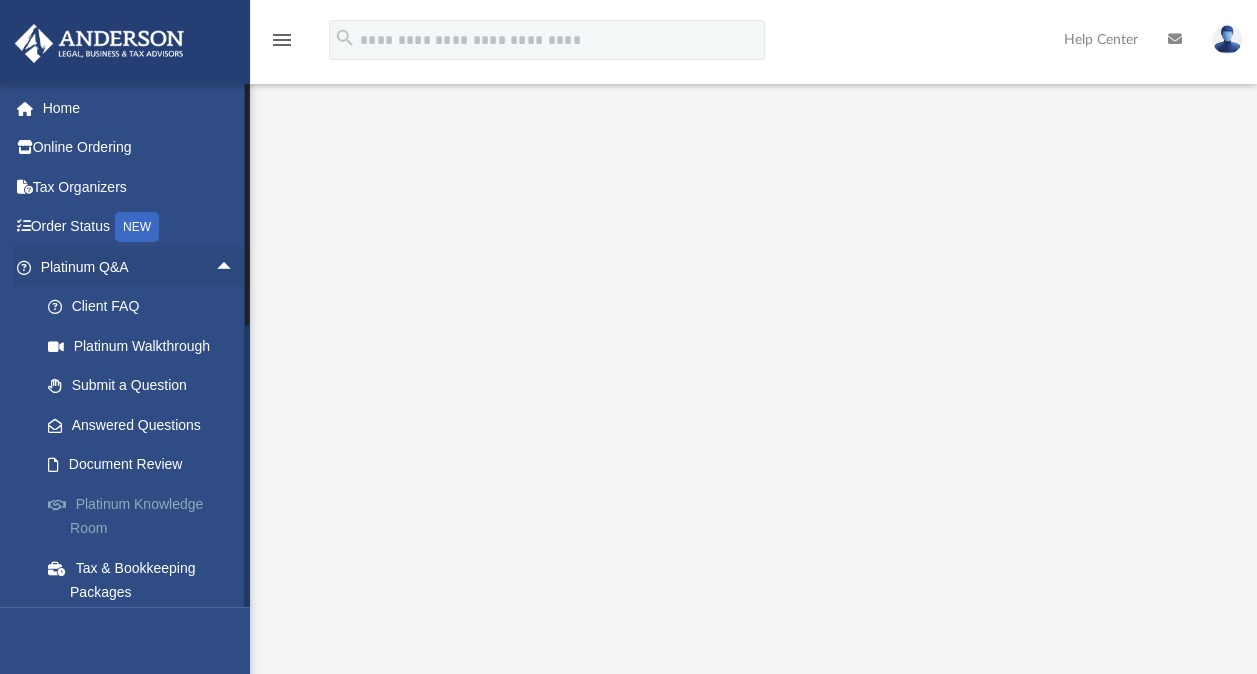 click on "Platinum Knowledge Room" at bounding box center (146, 516) 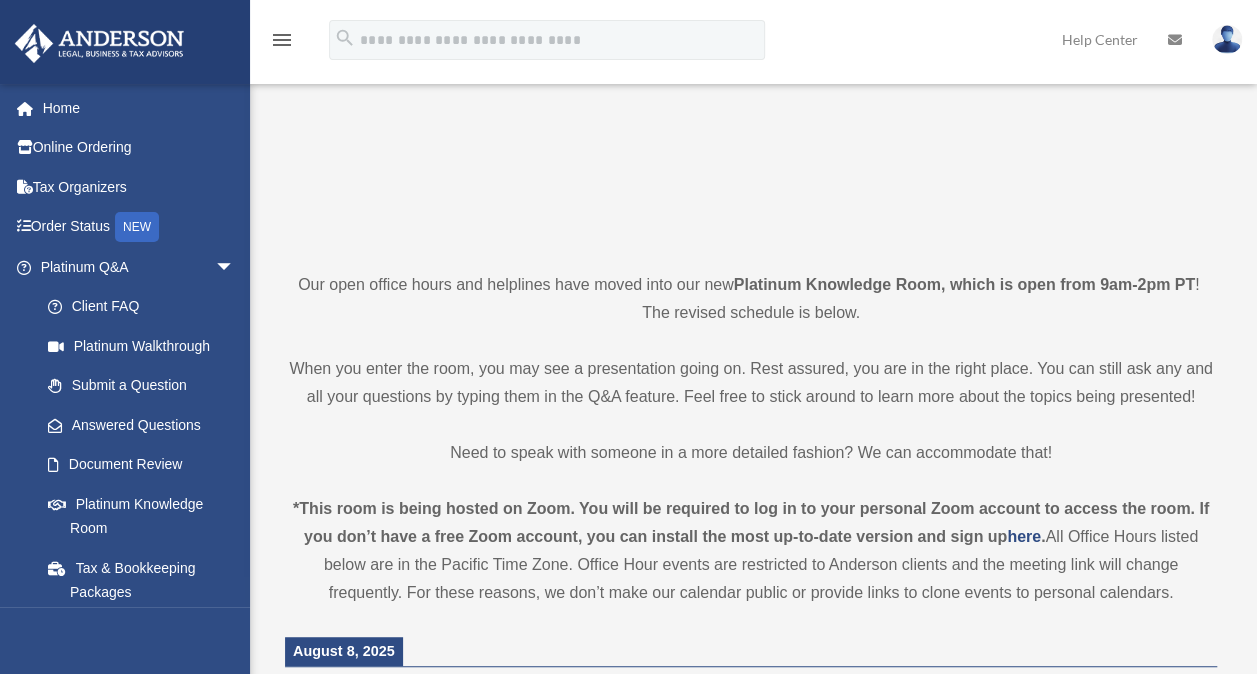 scroll, scrollTop: 400, scrollLeft: 0, axis: vertical 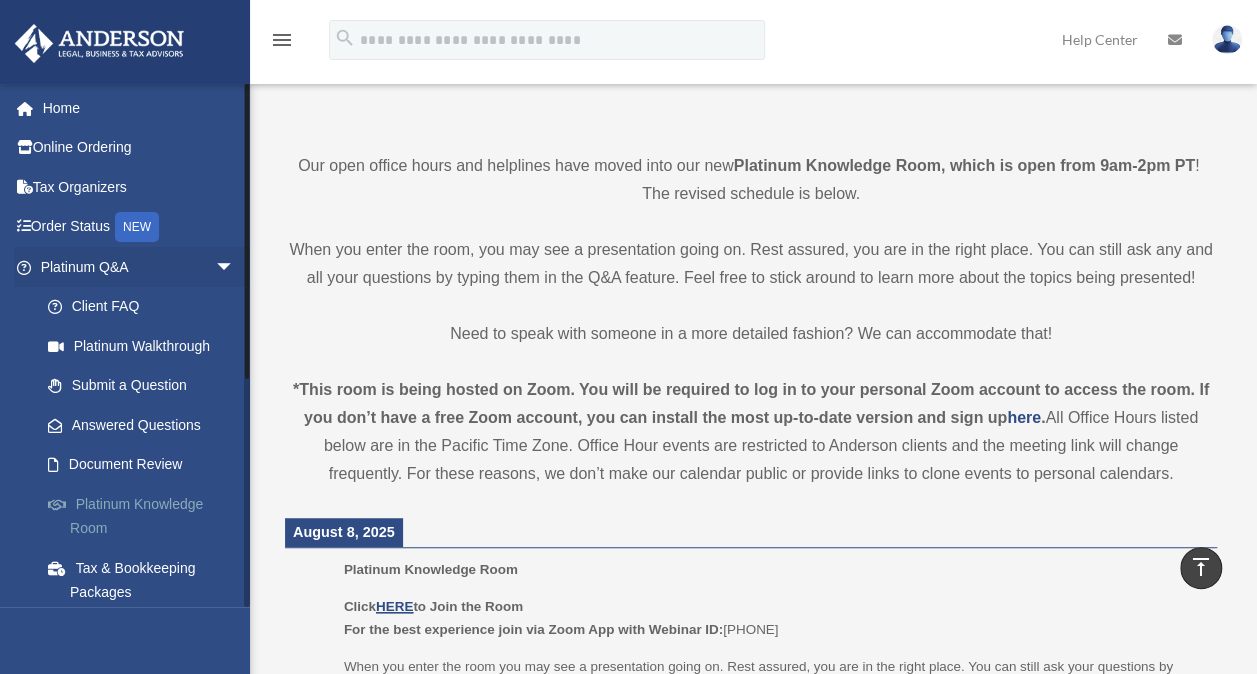 click on "Platinum Knowledge Room" at bounding box center (146, 516) 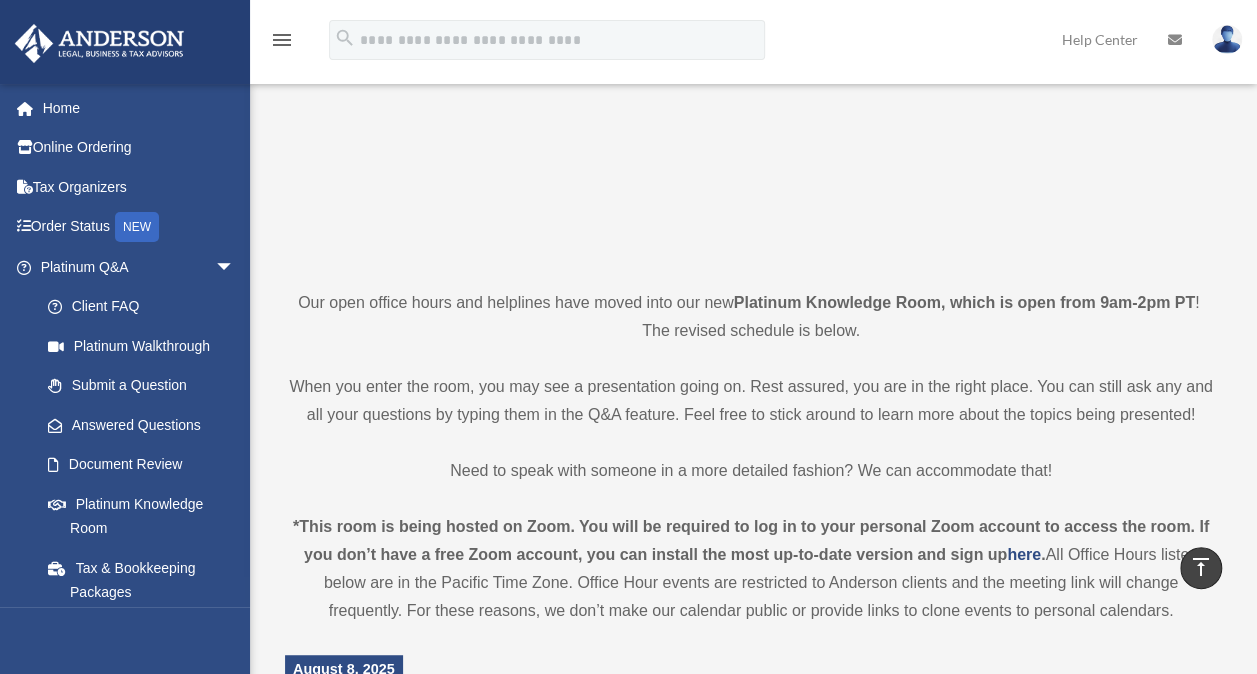 scroll, scrollTop: 0, scrollLeft: 0, axis: both 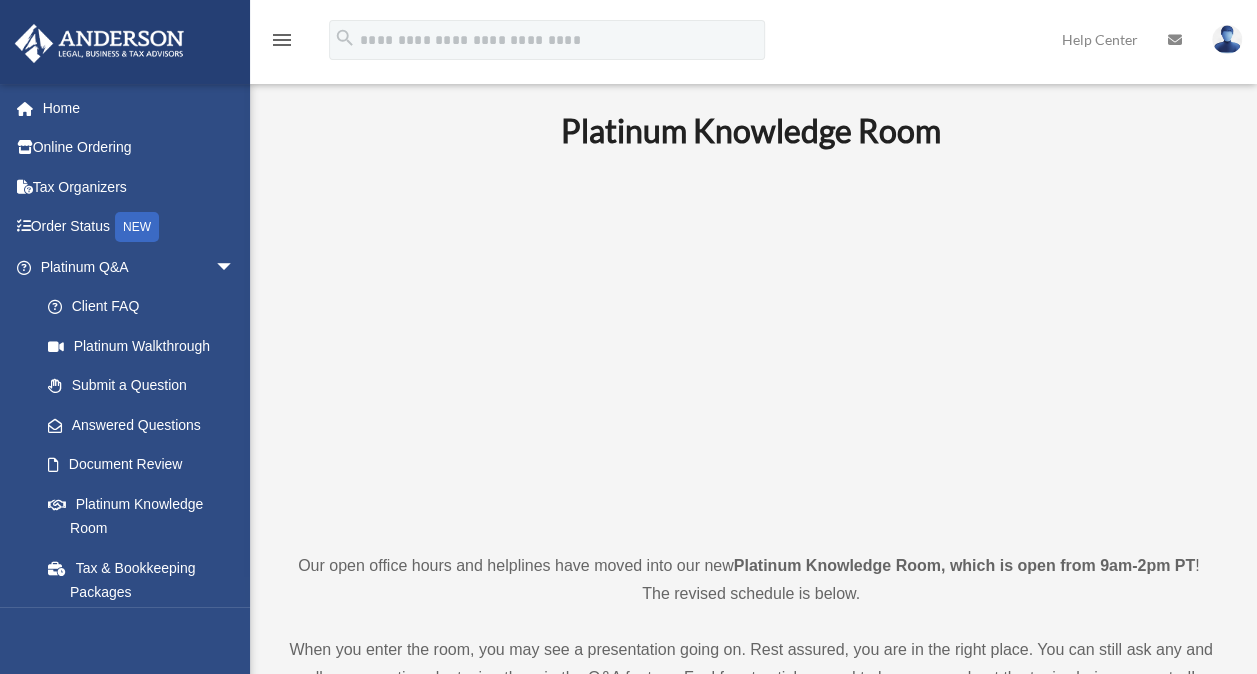 click on "menu" at bounding box center (282, 40) 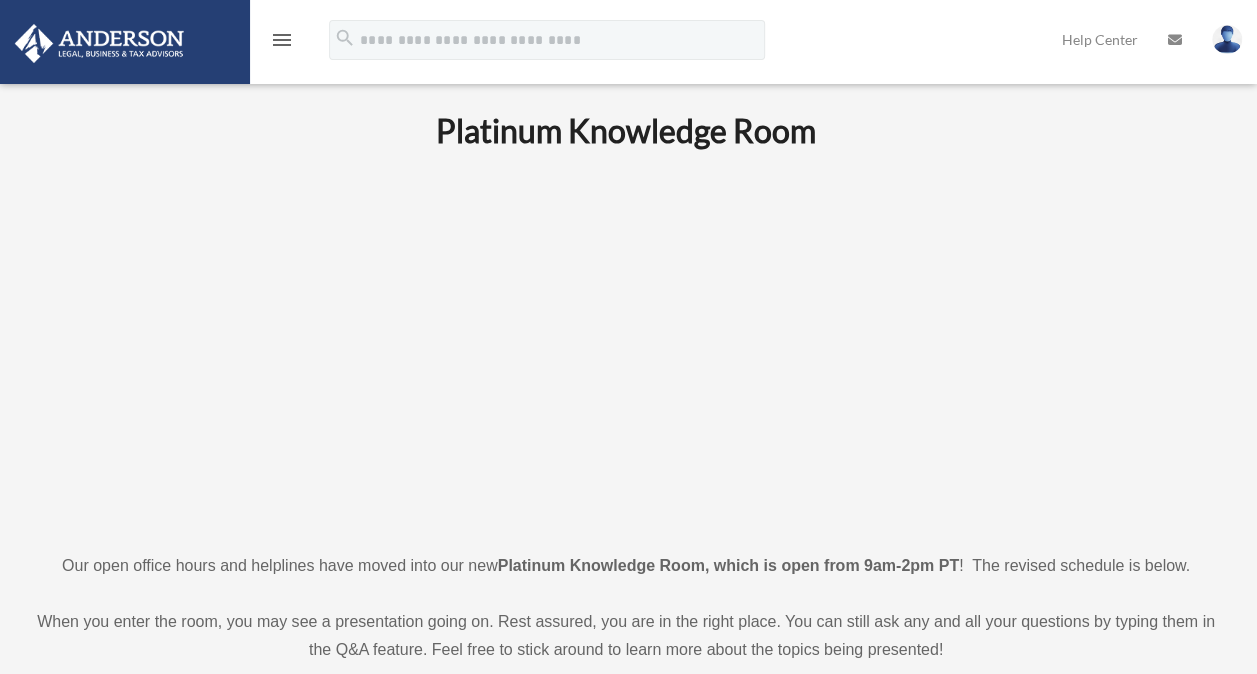 click on "menu" at bounding box center [282, 40] 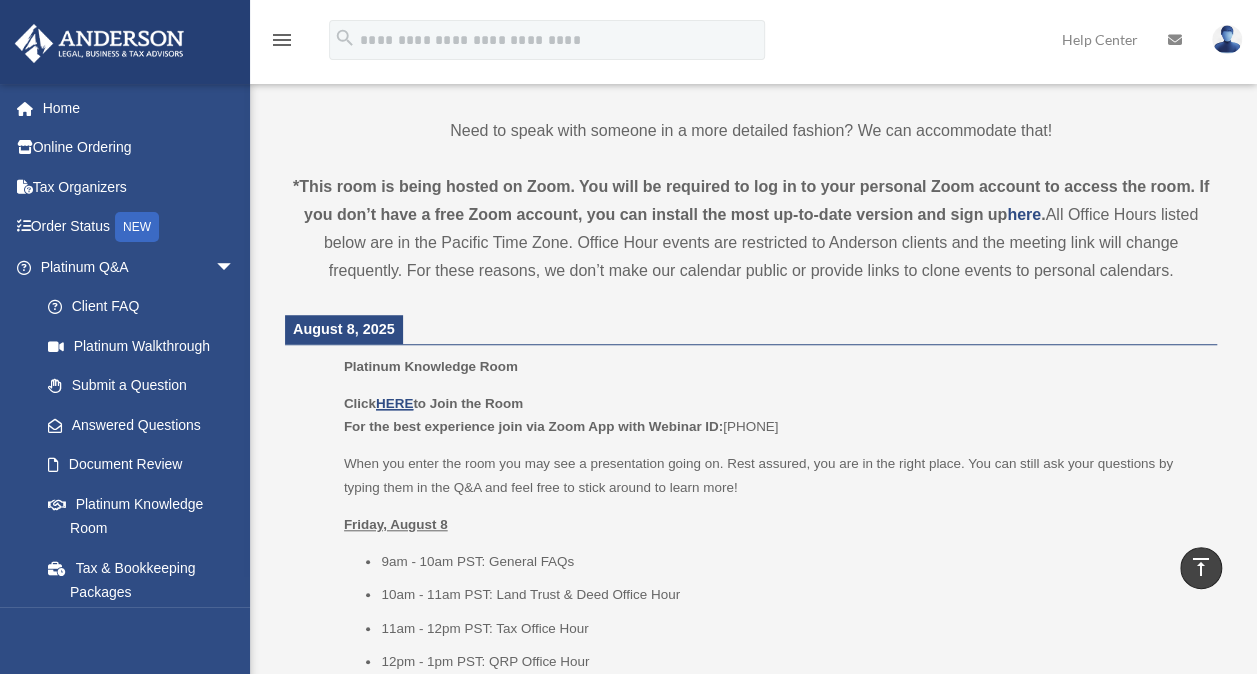 scroll, scrollTop: 700, scrollLeft: 0, axis: vertical 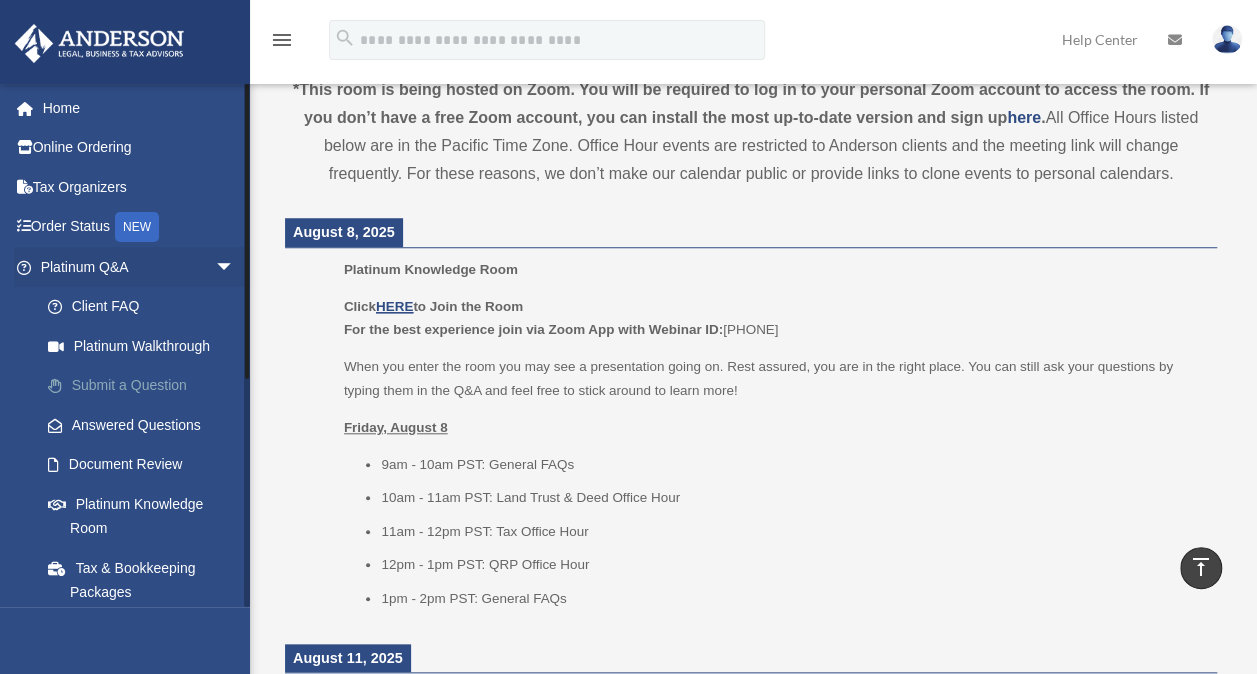click on "Submit a Question" at bounding box center [146, 386] 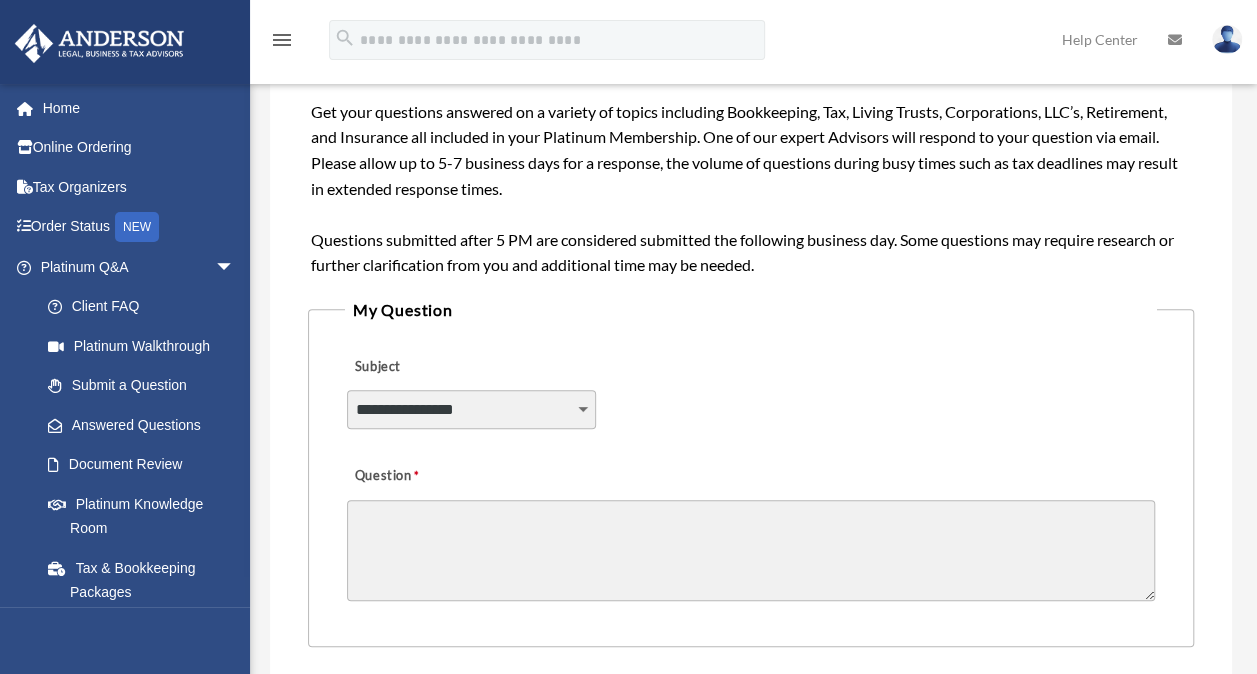 scroll, scrollTop: 0, scrollLeft: 0, axis: both 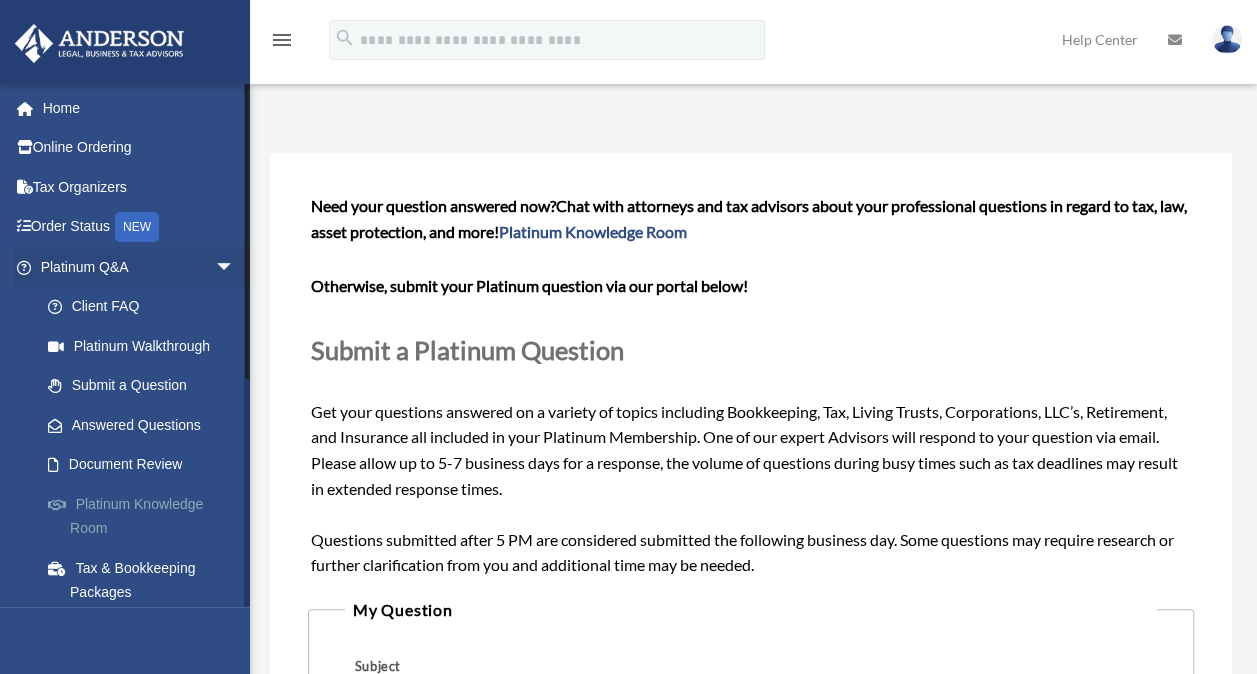 click on "Platinum Knowledge Room" at bounding box center [146, 516] 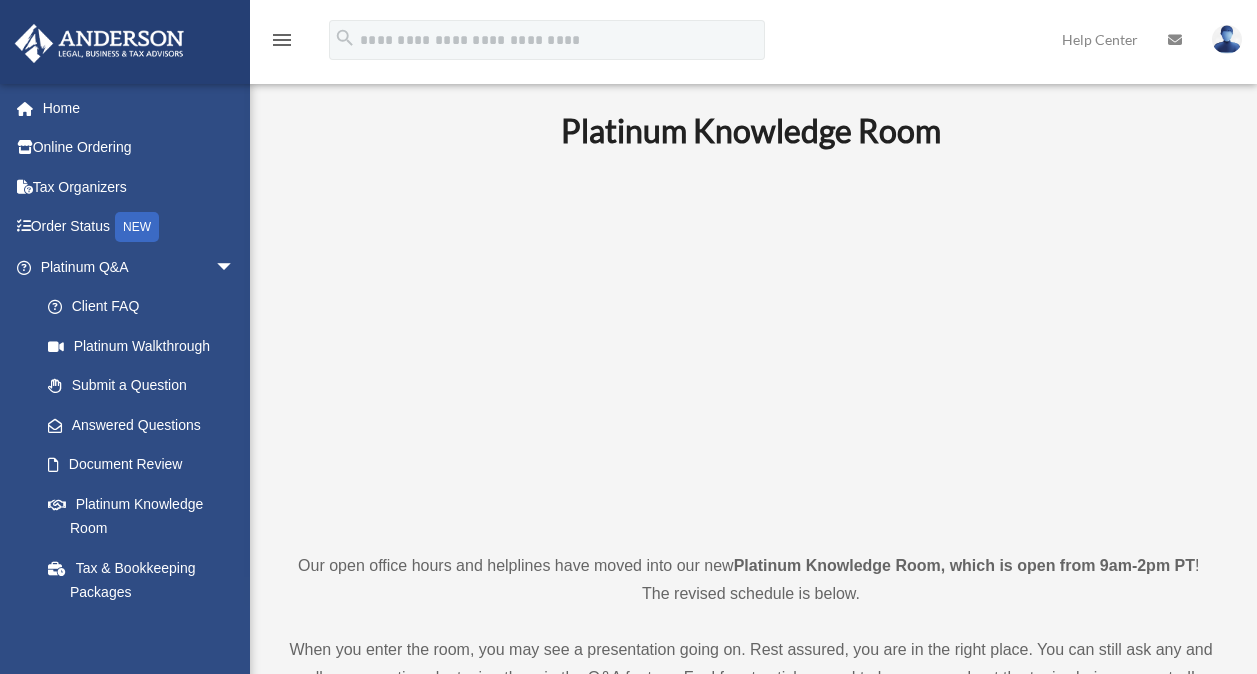 scroll, scrollTop: 0, scrollLeft: 0, axis: both 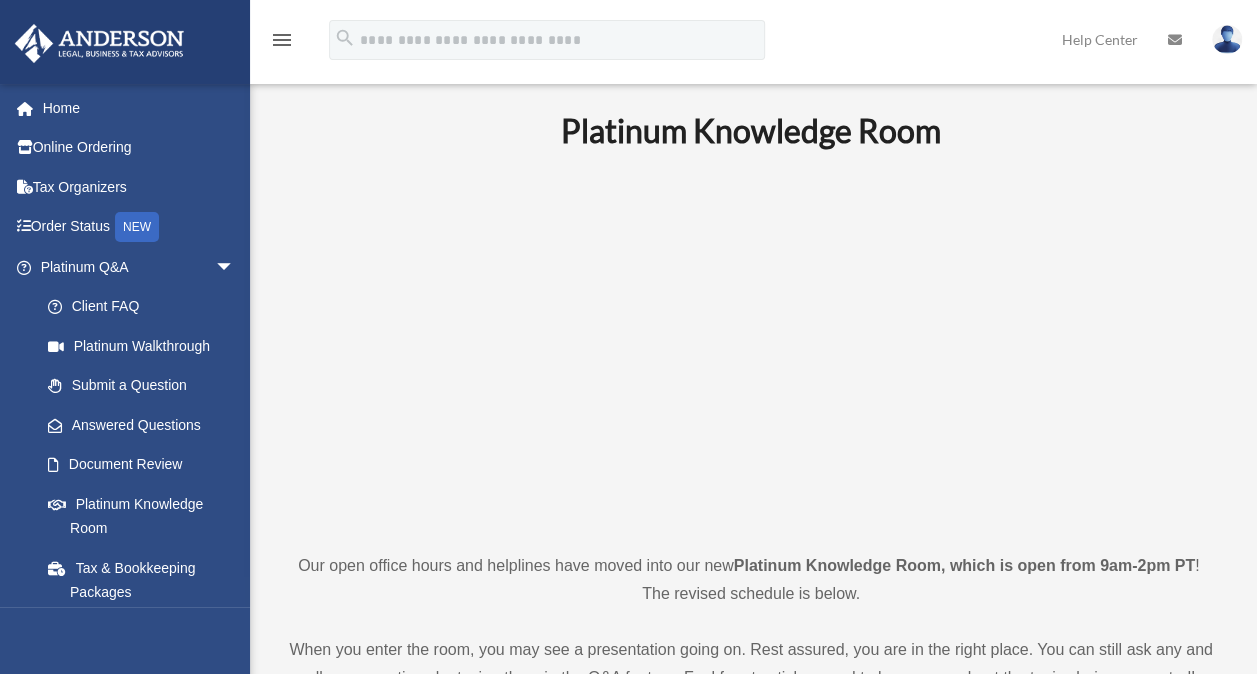click on "Platinum Knowledge Room
Our open office hours and helplines have moved into our new  Platinum Knowledge Room, which is open from 9am-2pm [TIMEZONE] !  The revised schedule is below.
When you enter the room, you may see a presentation going on. Rest assured, you are in the right place. You can still ask any and all your questions by typing them in the Q&A feature. Feel free to stick around to learn more about the topics being presented!
Need to speak with someone in a more detailed fashion? We can accommodate that!
*This room is being hosted on Zoom. You will be required to log in to your personal Zoom account to access the room. If you don’t have a free Zoom account, you can install the most up-to-date version and sign up  here .
[DATE]
Platinum Knowledge Room
Click  HERE  to Join the Room For the best experience join via Zoom App with Webinar ID:" at bounding box center (751, 1587) 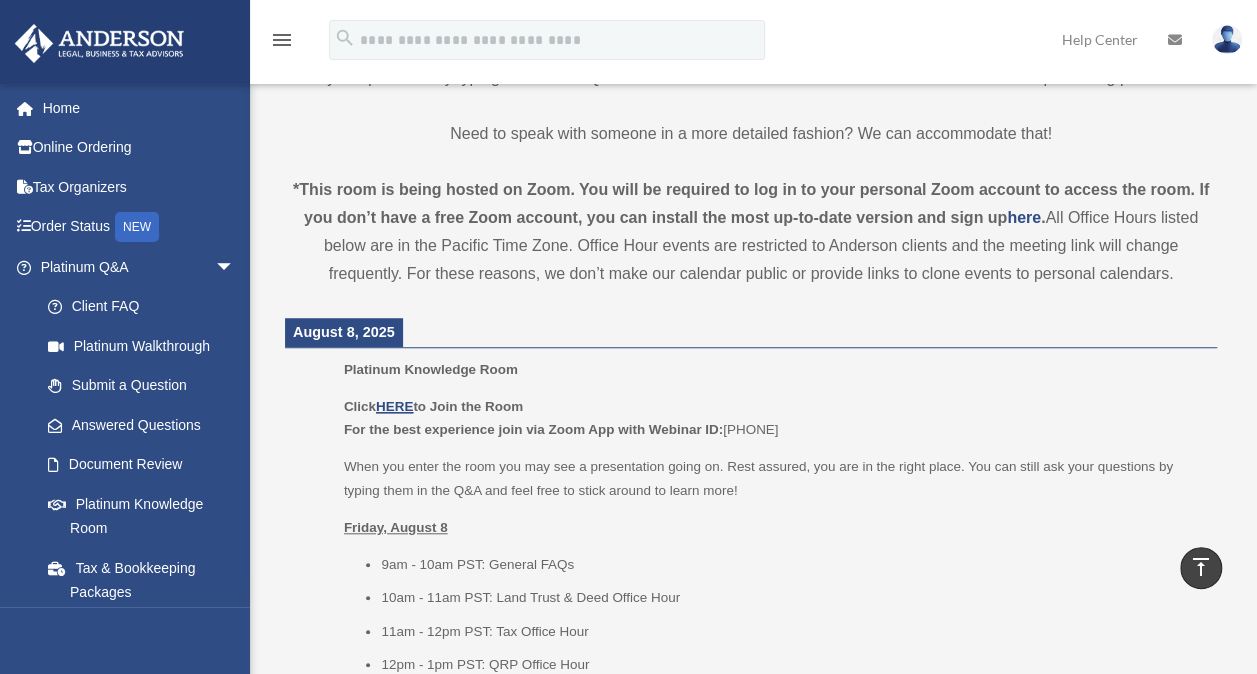 scroll, scrollTop: 700, scrollLeft: 0, axis: vertical 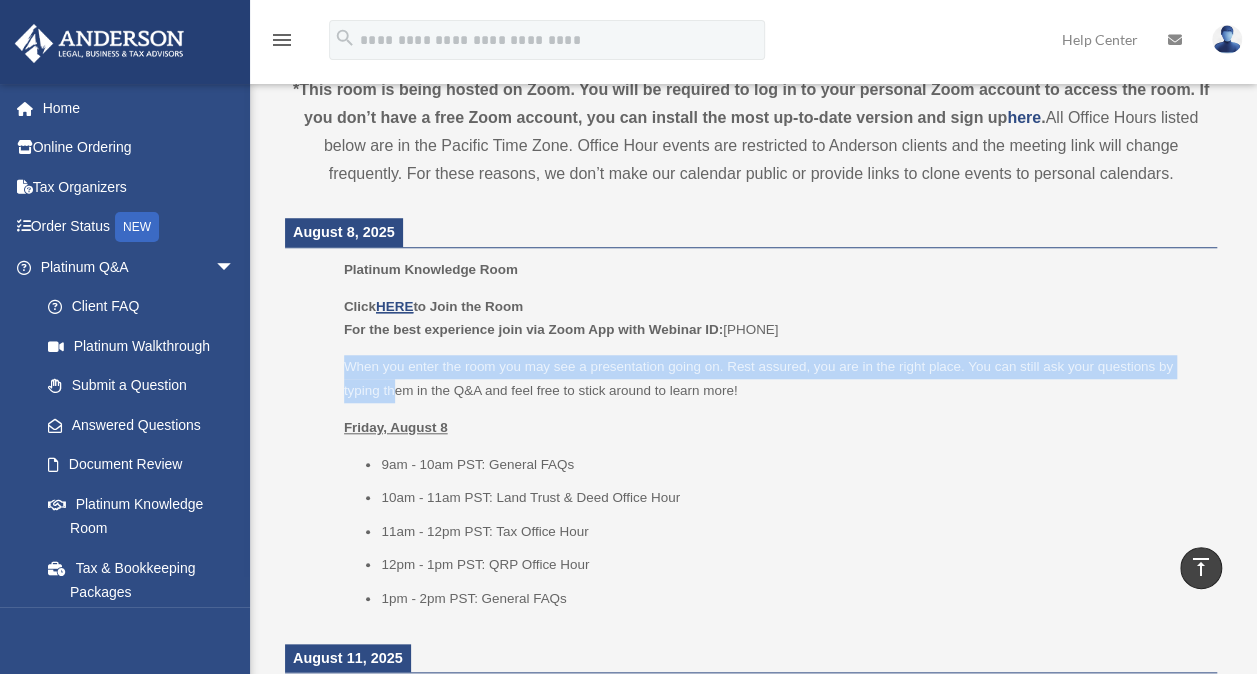 drag, startPoint x: 340, startPoint y: 361, endPoint x: 395, endPoint y: 397, distance: 65.734314 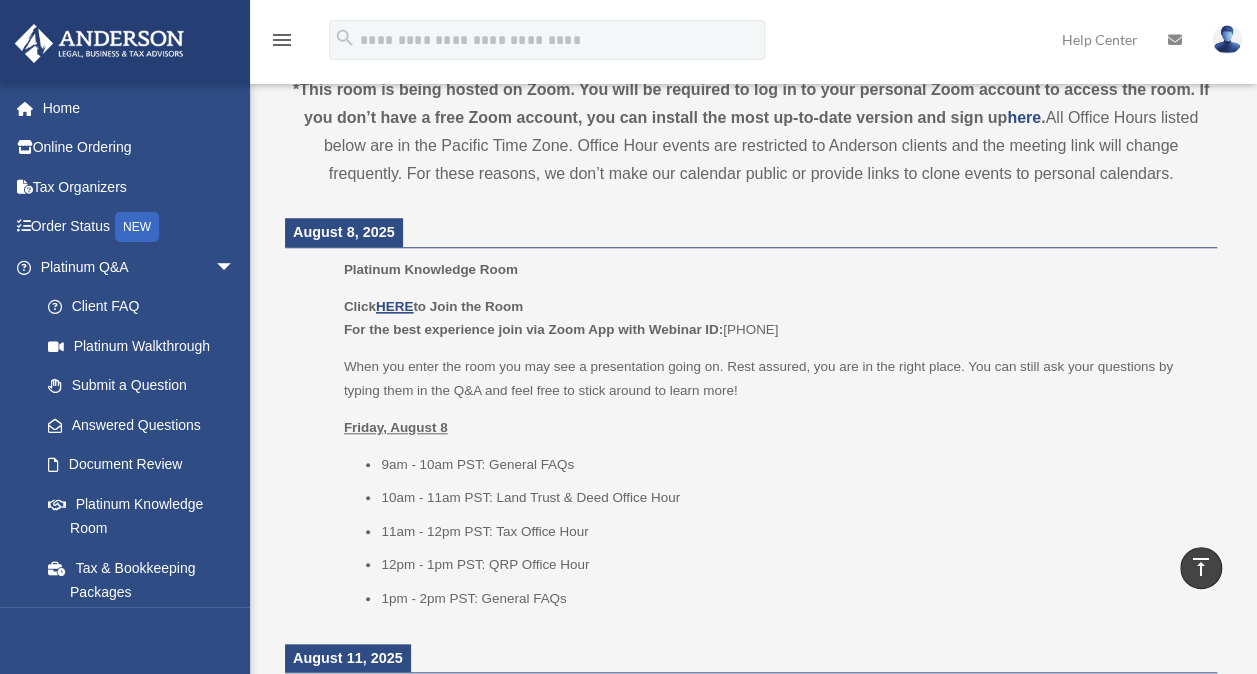 click on "When you enter the room you may see a presentation going on. Rest assured, you are in the right place. You can still ask your questions by typing them in the Q&A and feel free to stick around to learn more!" at bounding box center (773, 378) 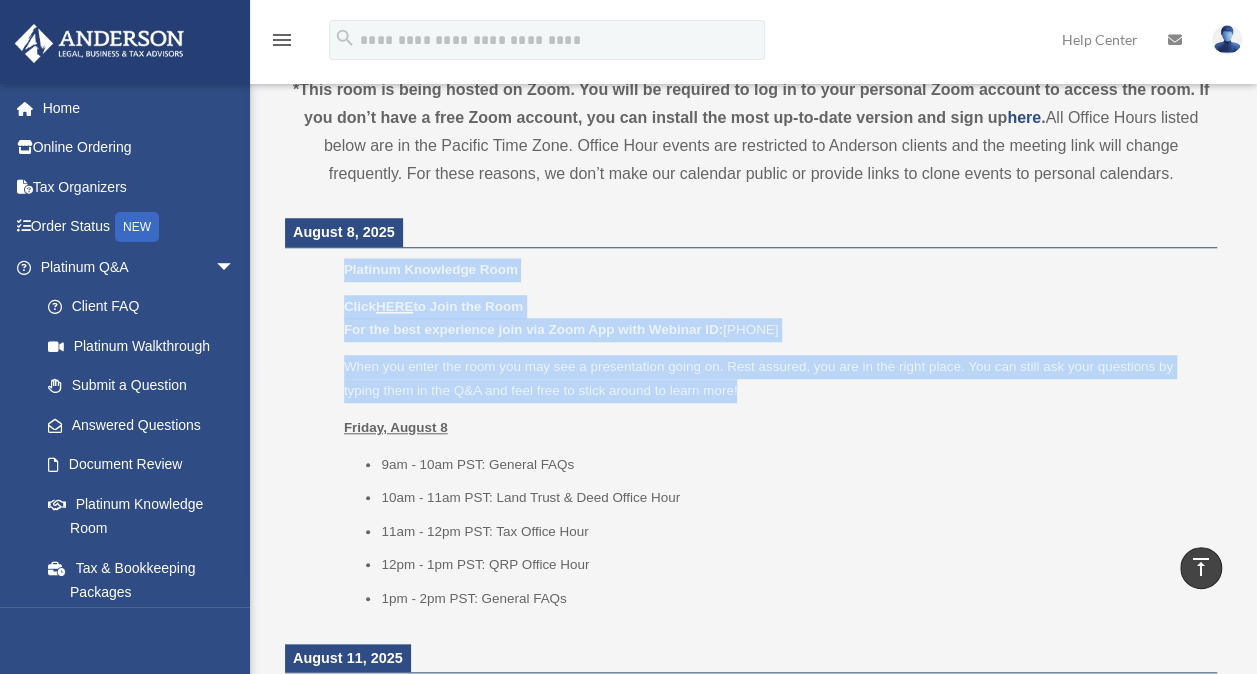 drag, startPoint x: 743, startPoint y: 386, endPoint x: 324, endPoint y: 275, distance: 433.45358 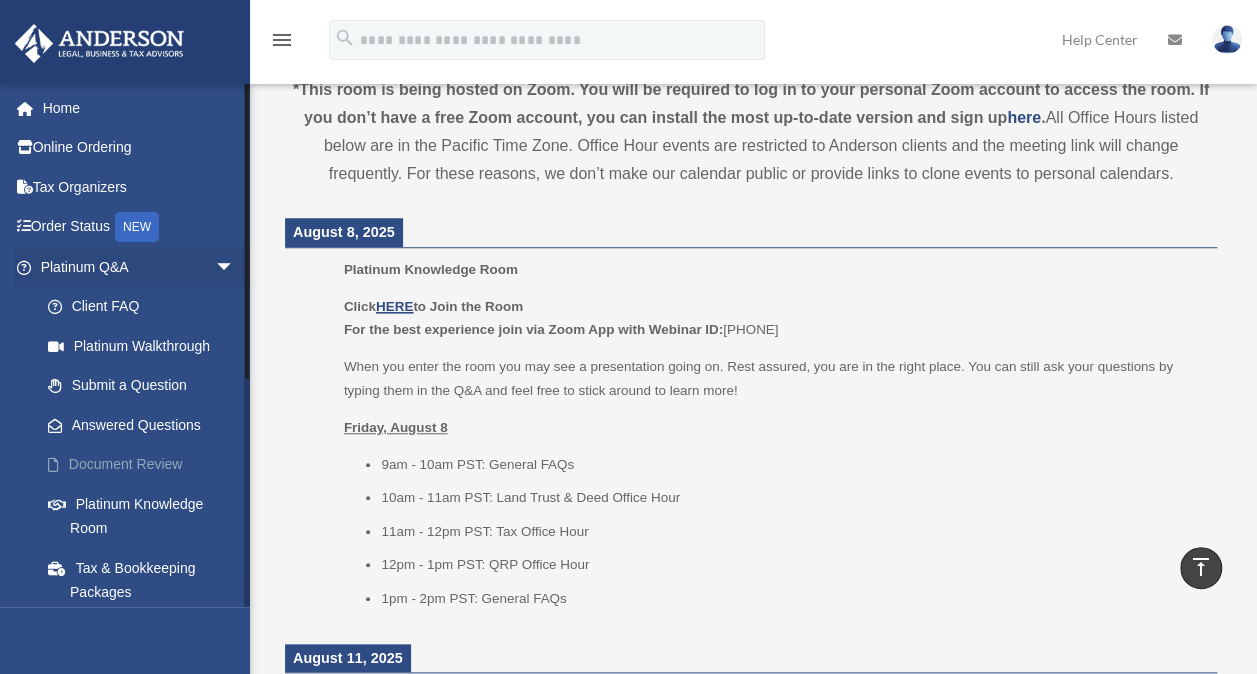click on "Document Review" at bounding box center [146, 465] 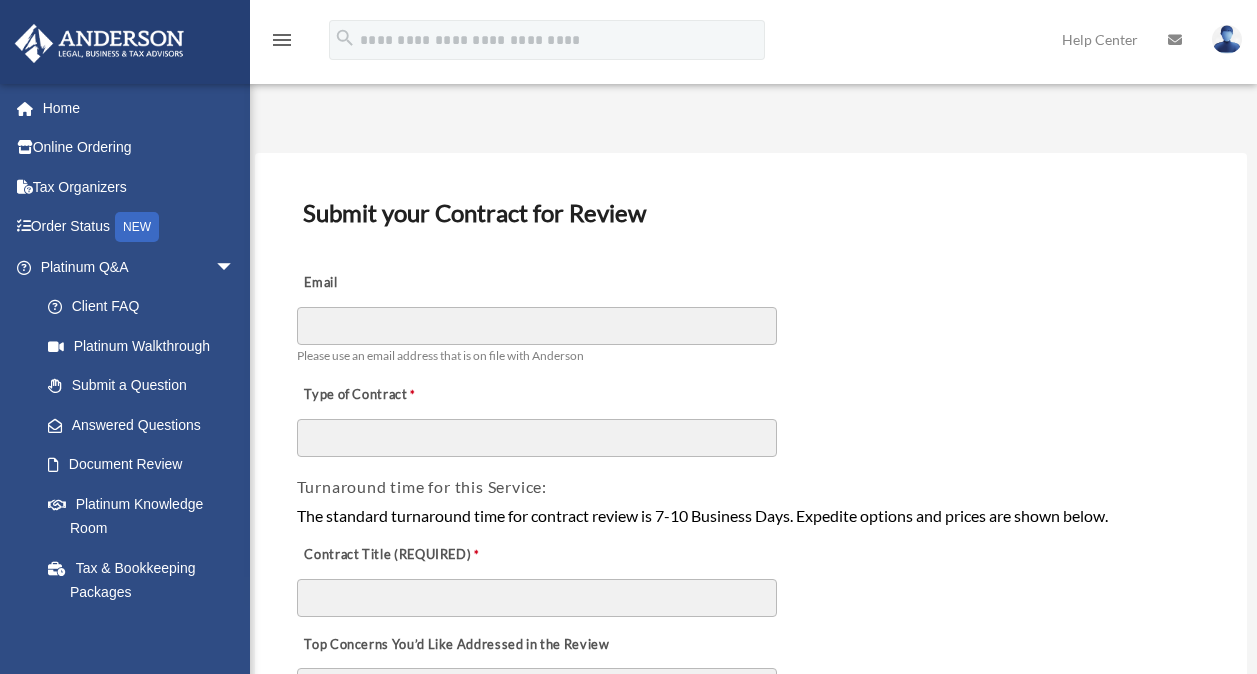 scroll, scrollTop: 0, scrollLeft: 0, axis: both 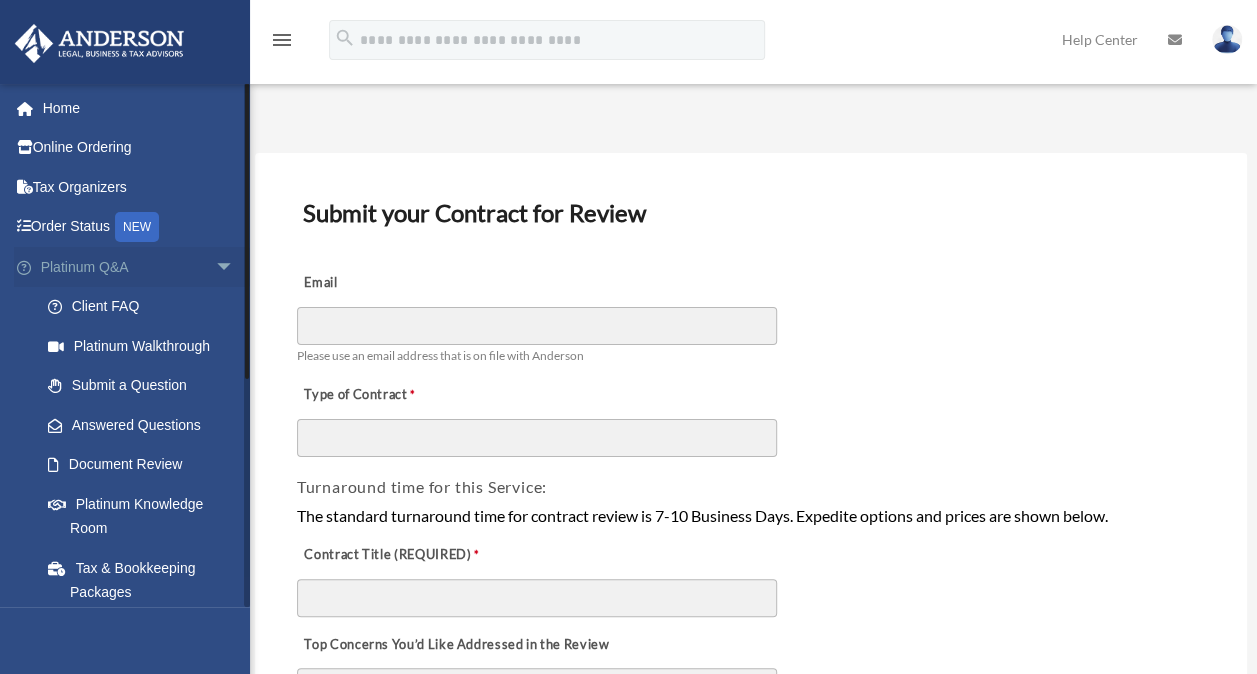 click on "arrow_drop_down" at bounding box center [235, 267] 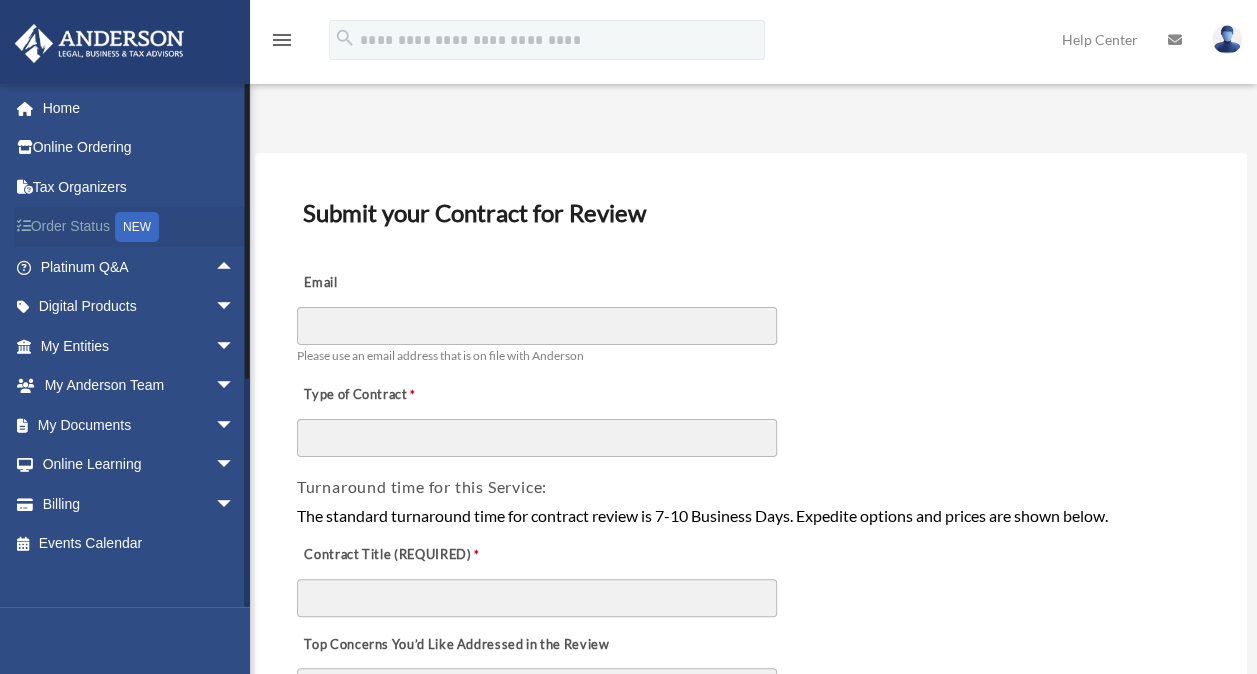 click on "Order Status  NEW" at bounding box center (139, 227) 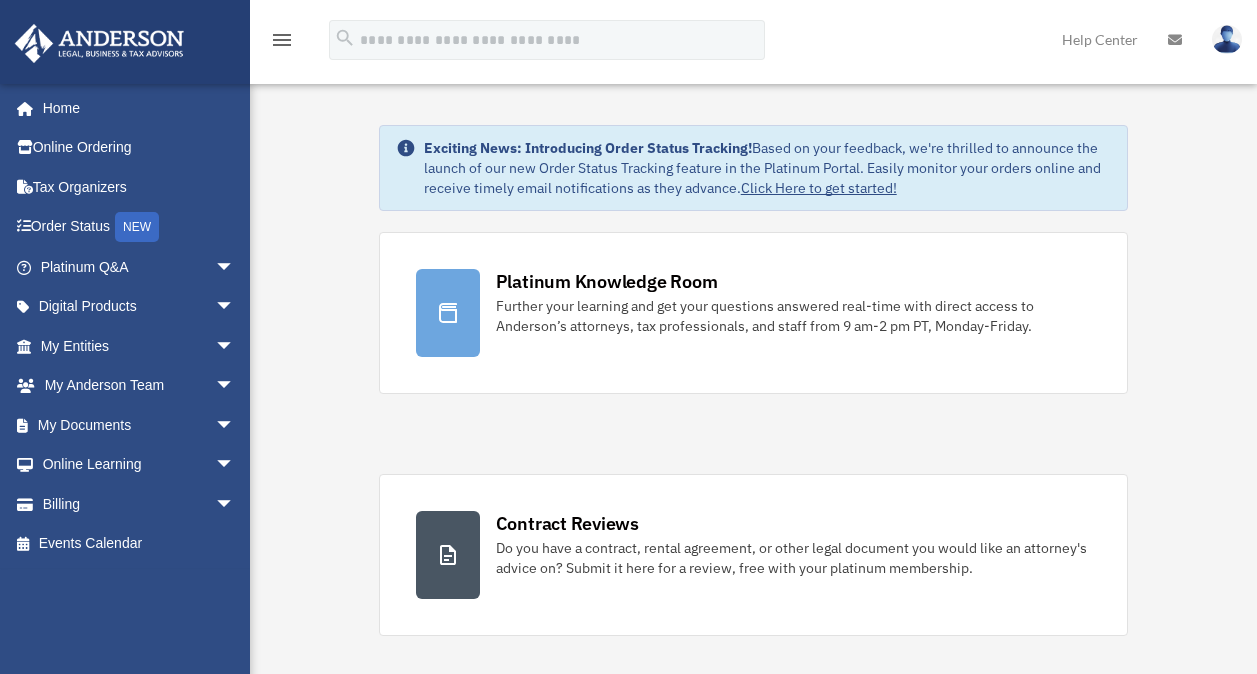 scroll, scrollTop: 0, scrollLeft: 0, axis: both 